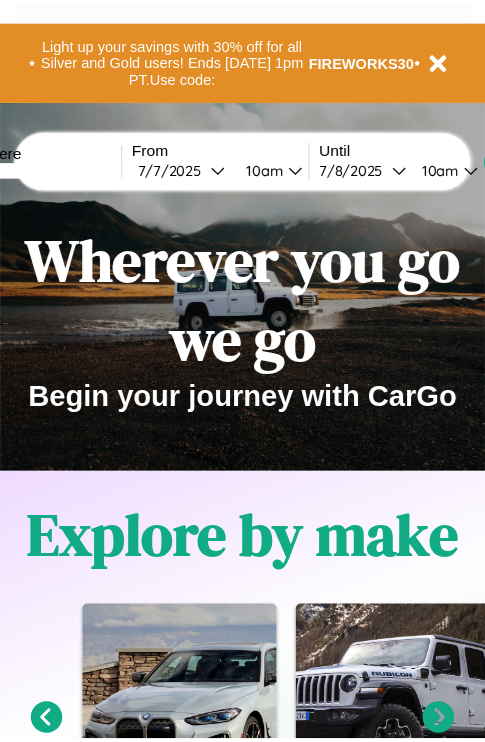 scroll, scrollTop: 0, scrollLeft: 0, axis: both 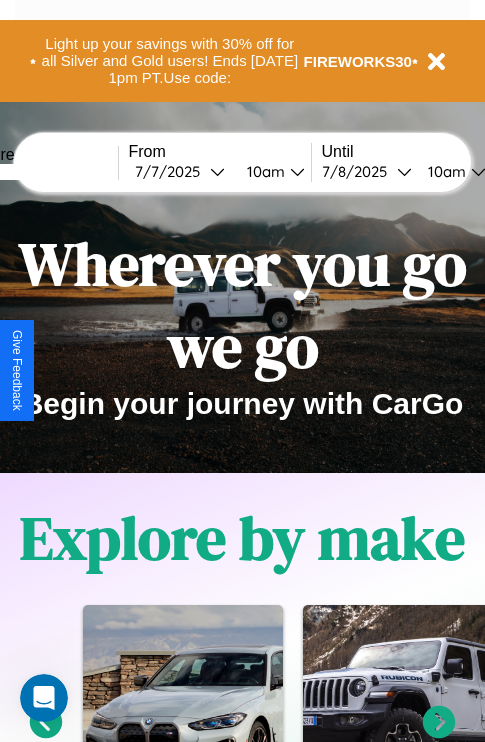 click at bounding box center [43, 172] 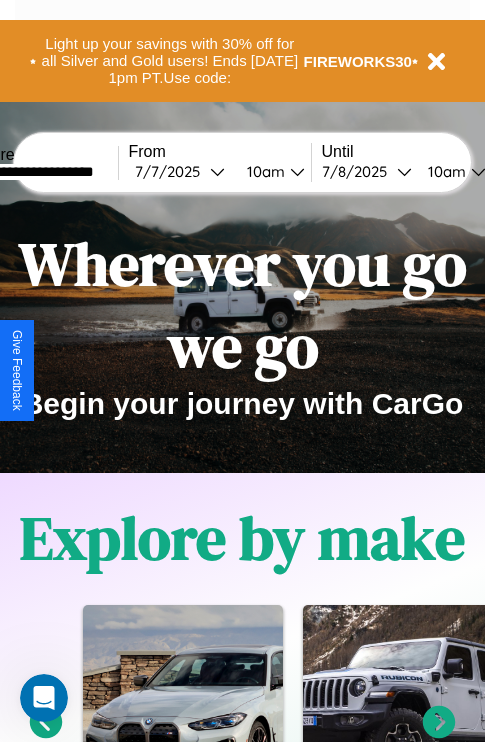 type on "**********" 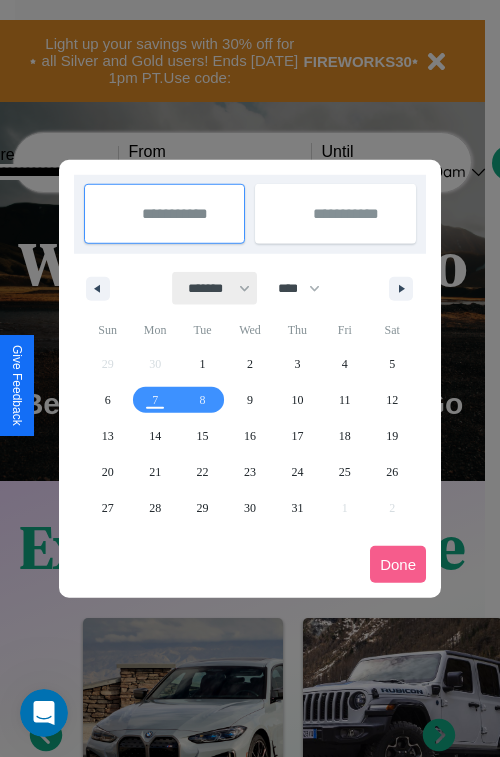 click on "******* ******** ***** ***** *** **** **** ****** ********* ******* ******** ********" at bounding box center [215, 288] 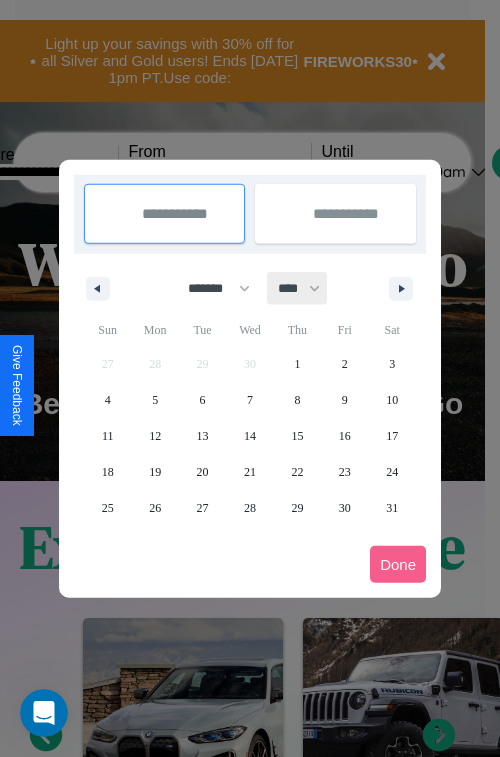 click on "**** **** **** **** **** **** **** **** **** **** **** **** **** **** **** **** **** **** **** **** **** **** **** **** **** **** **** **** **** **** **** **** **** **** **** **** **** **** **** **** **** **** **** **** **** **** **** **** **** **** **** **** **** **** **** **** **** **** **** **** **** **** **** **** **** **** **** **** **** **** **** **** **** **** **** **** **** **** **** **** **** **** **** **** **** **** **** **** **** **** **** **** **** **** **** **** **** **** **** **** **** **** **** **** **** **** **** **** **** **** **** **** **** **** **** **** **** **** **** **** ****" at bounding box center (298, 288) 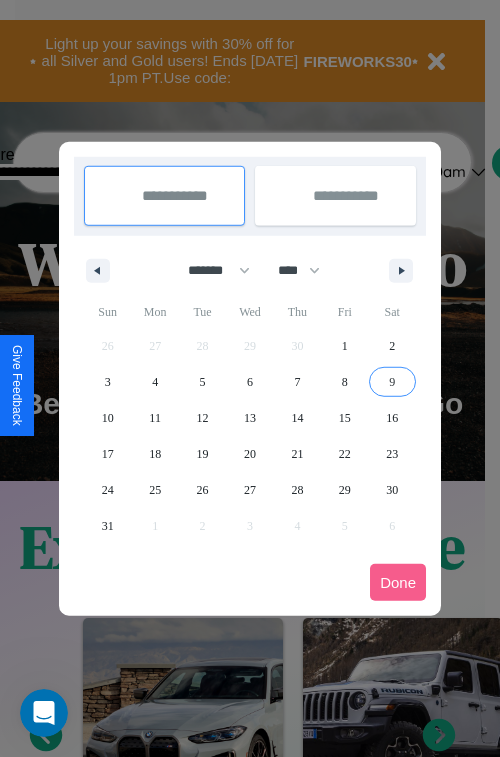 click on "9" at bounding box center (392, 382) 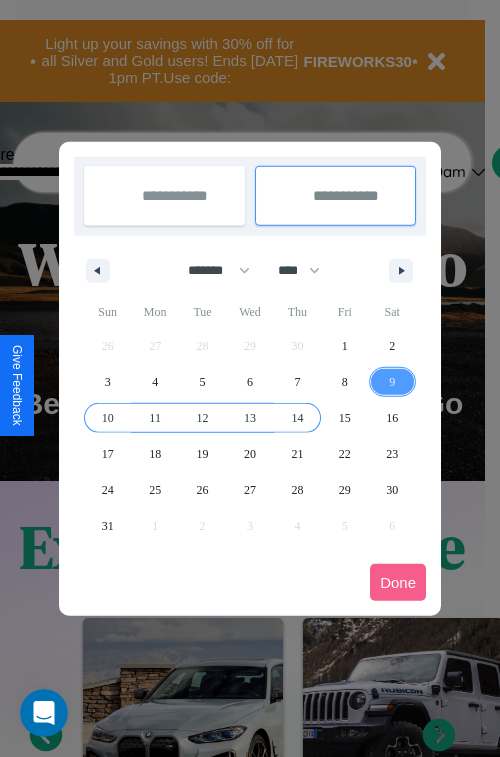 click on "14" at bounding box center (297, 418) 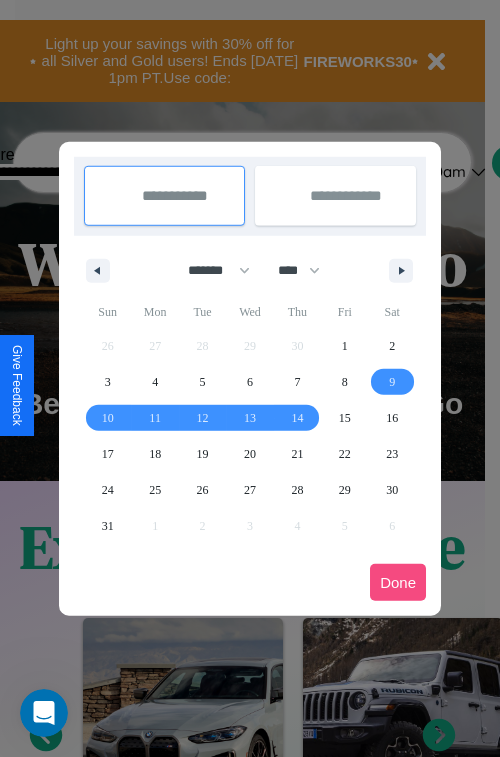 click on "Done" at bounding box center [398, 582] 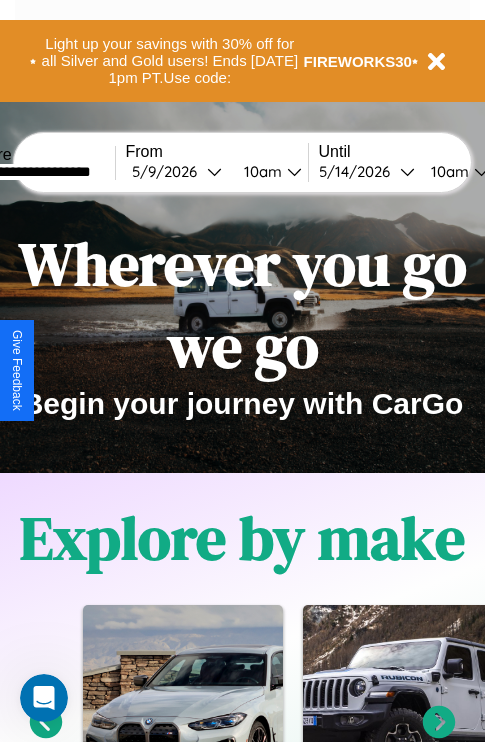 scroll, scrollTop: 0, scrollLeft: 71, axis: horizontal 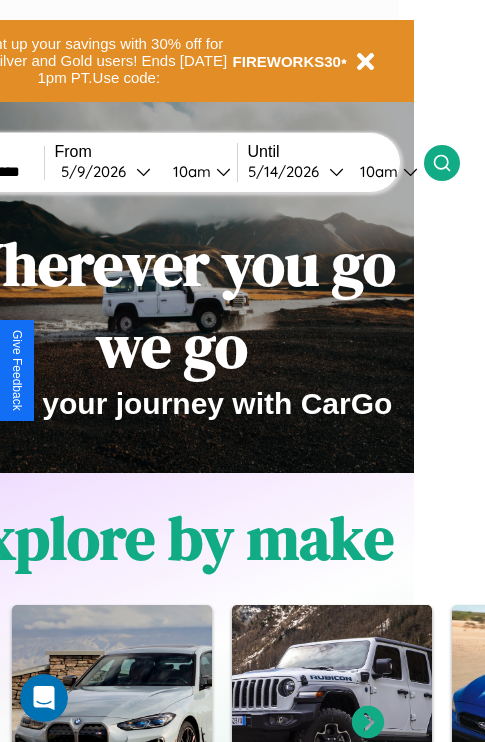 click 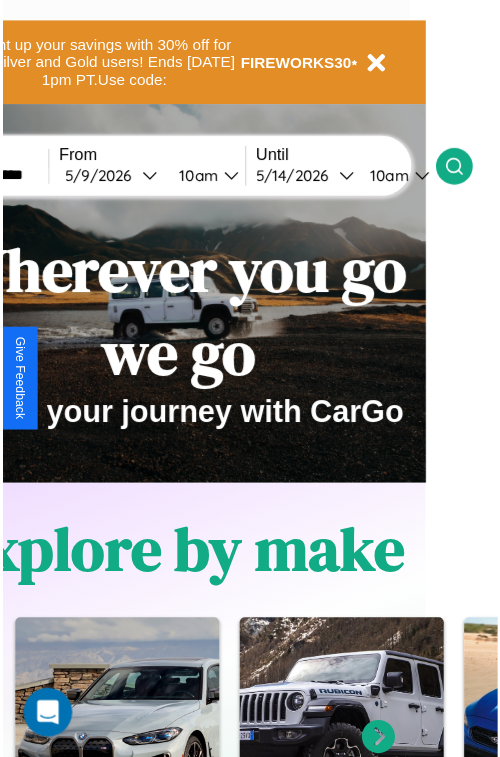 scroll, scrollTop: 0, scrollLeft: 0, axis: both 